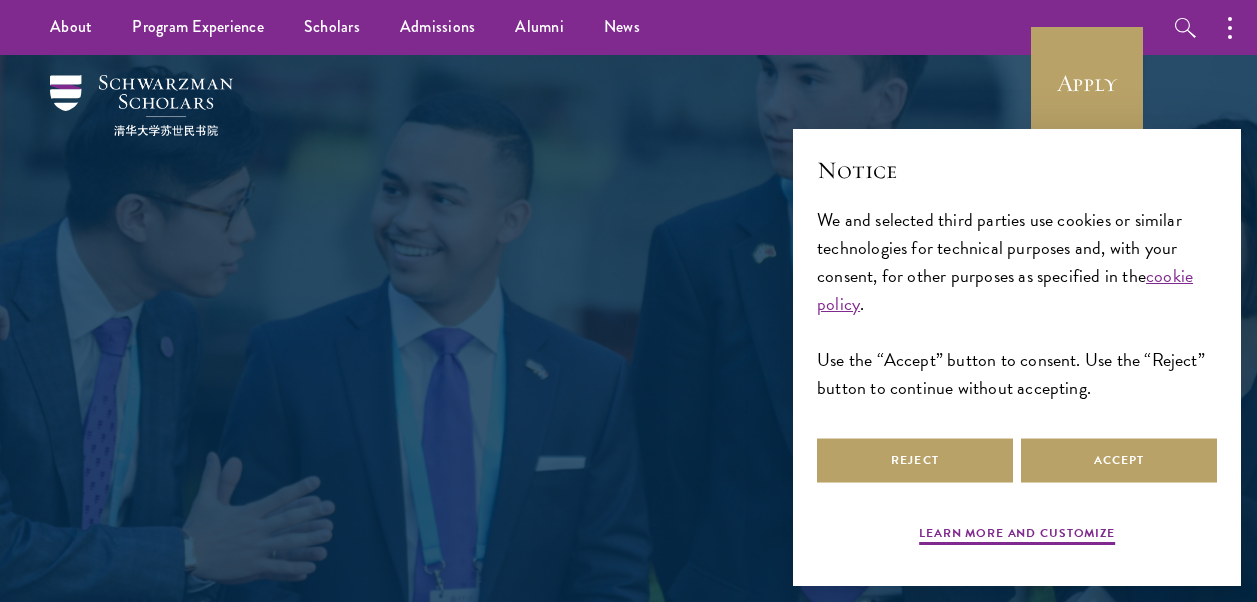 scroll, scrollTop: 0, scrollLeft: 0, axis: both 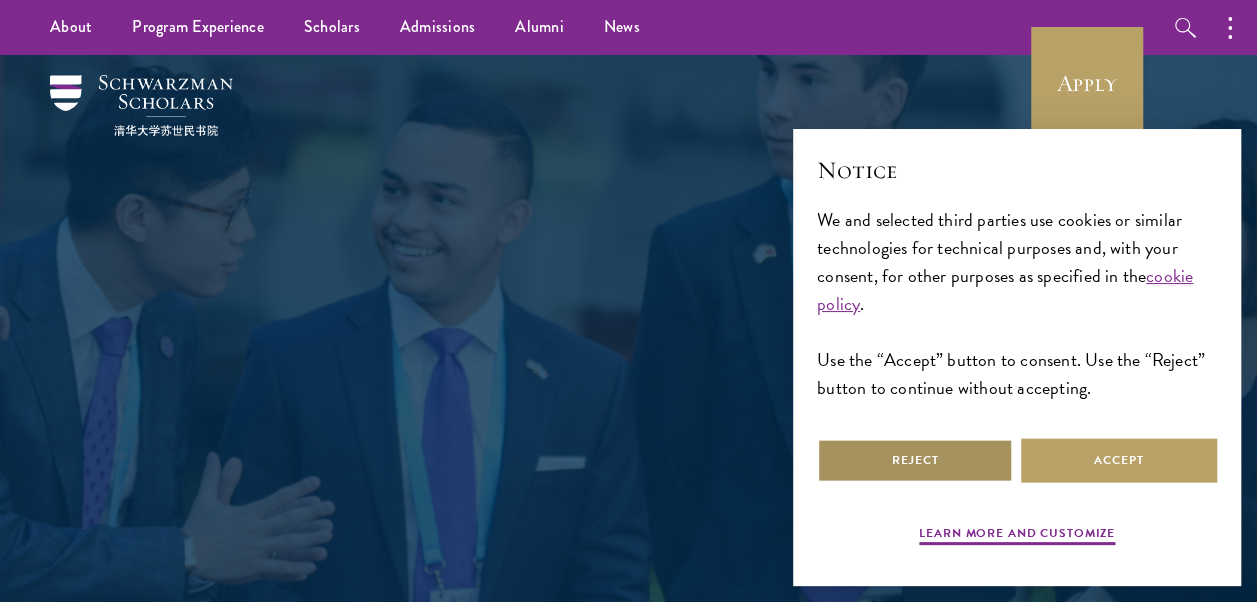 click on "Reject" at bounding box center [915, 460] 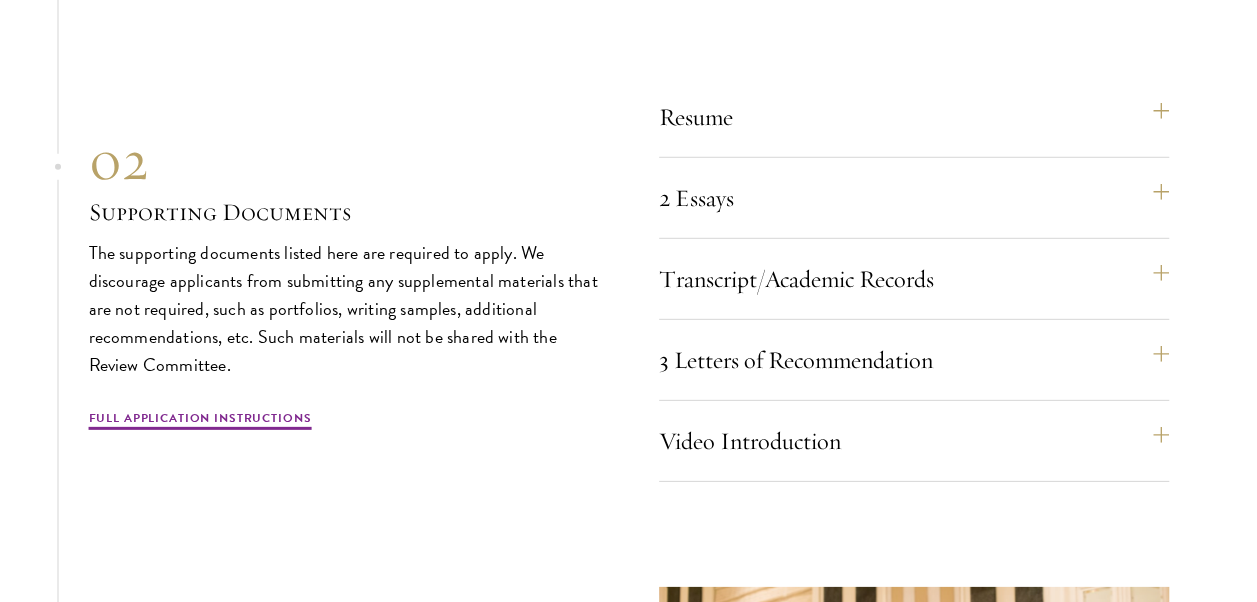 scroll, scrollTop: 6600, scrollLeft: 0, axis: vertical 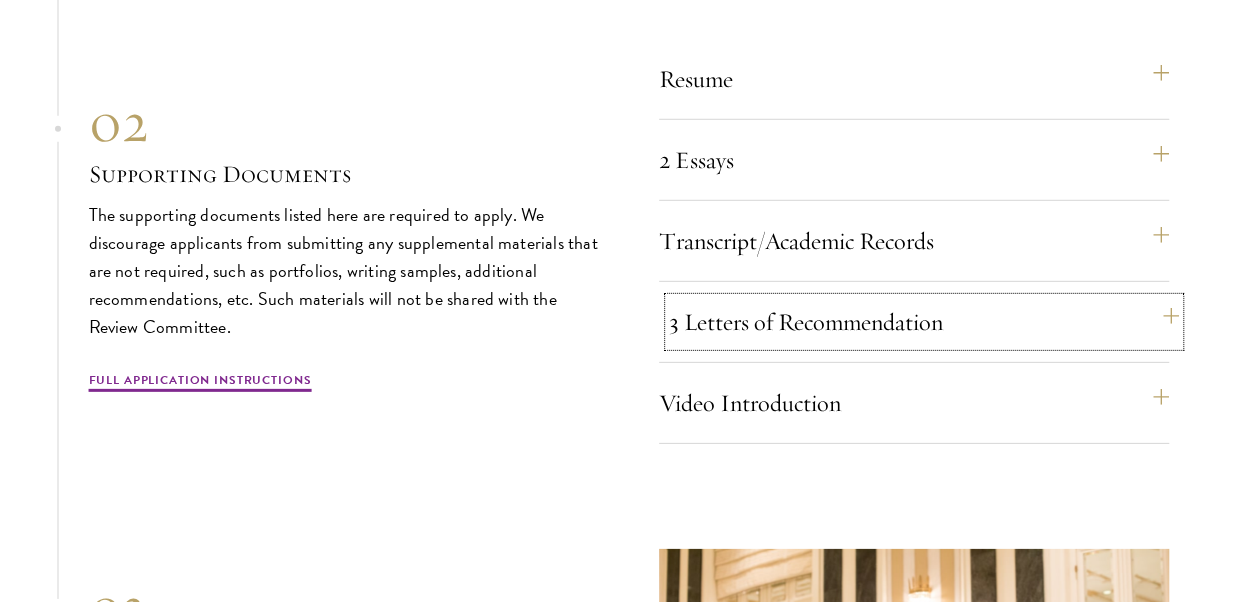 click on "3 Letters of Recommendation" at bounding box center (924, 322) 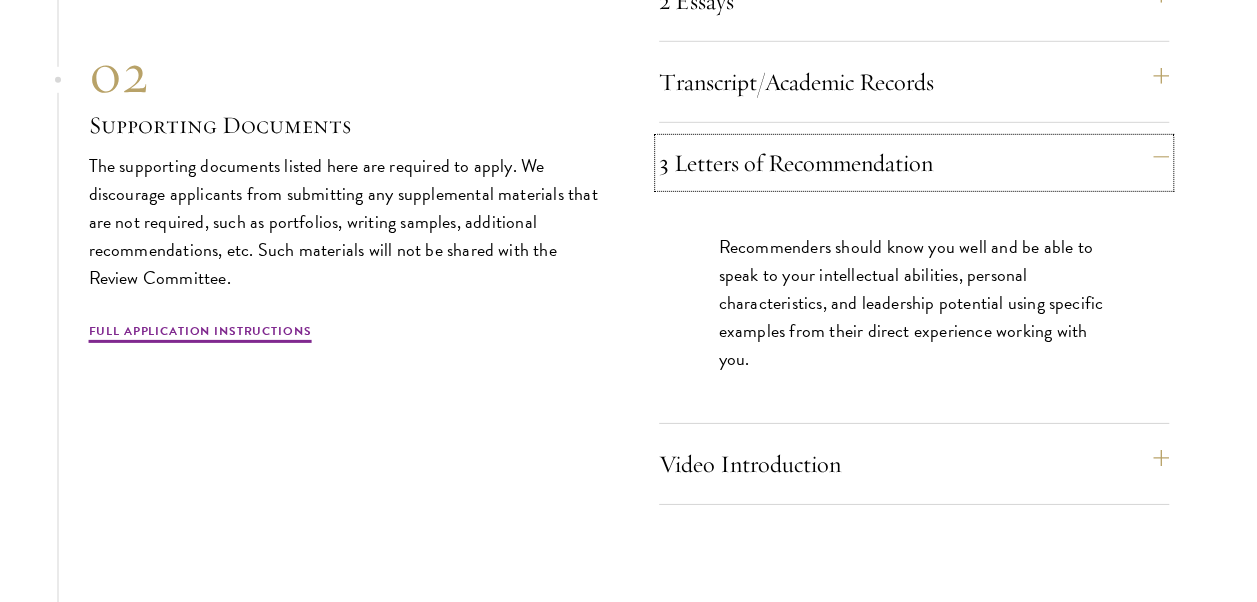 scroll, scrollTop: 6800, scrollLeft: 0, axis: vertical 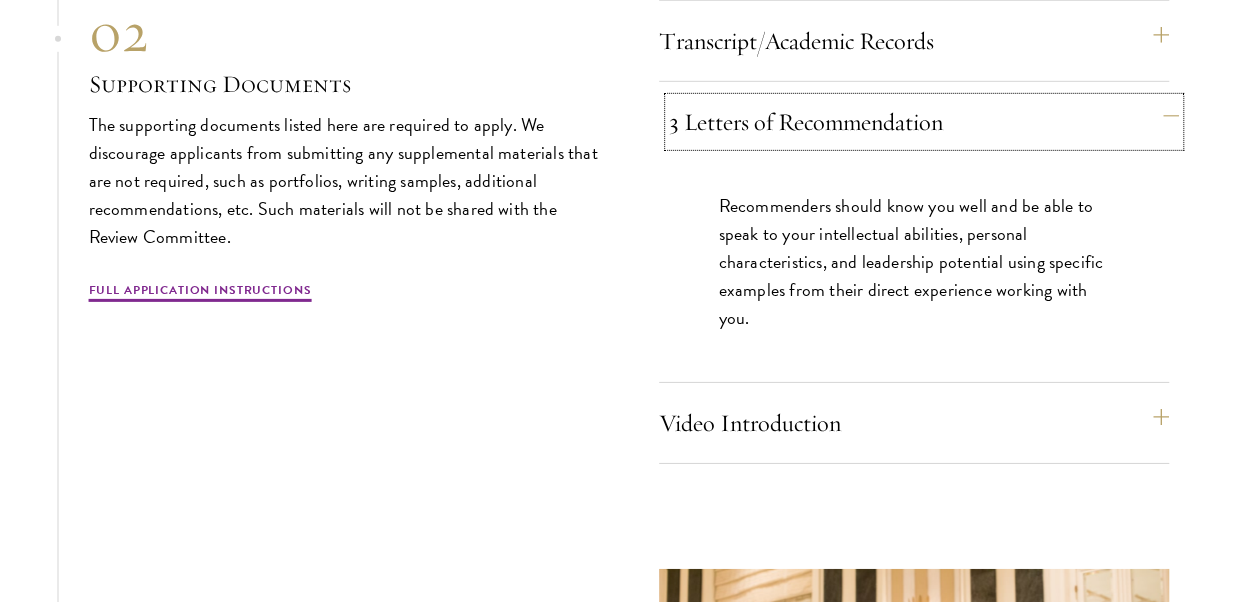 click on "3 Letters of Recommendation" at bounding box center [924, 122] 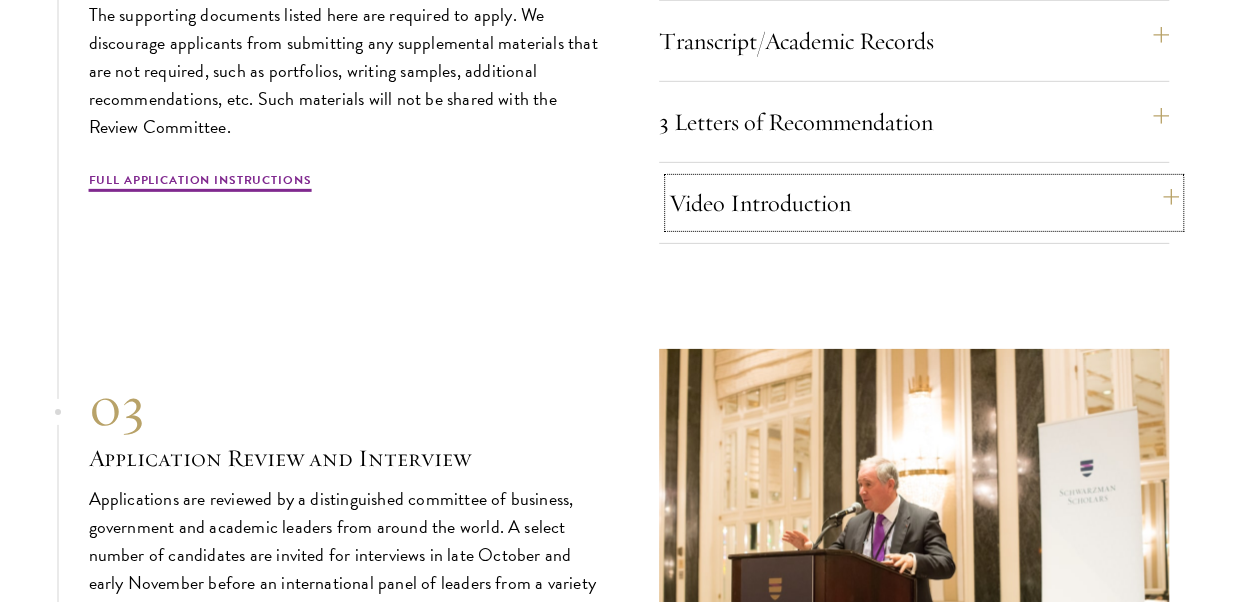 click on "Video Introduction" at bounding box center (924, 203) 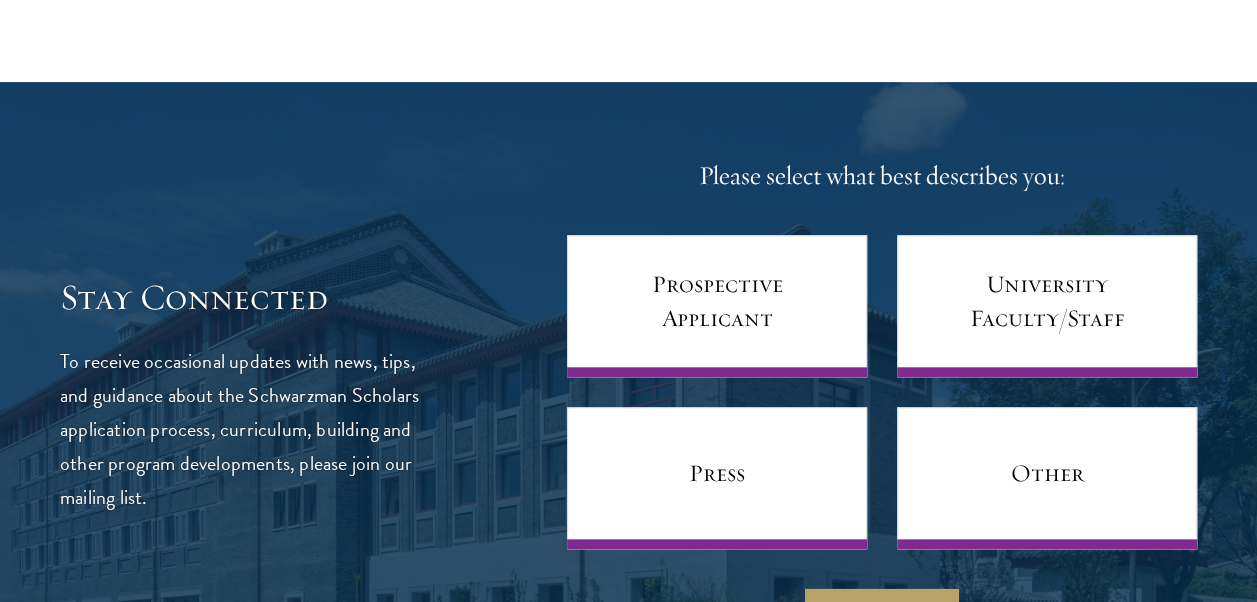 scroll, scrollTop: 8400, scrollLeft: 0, axis: vertical 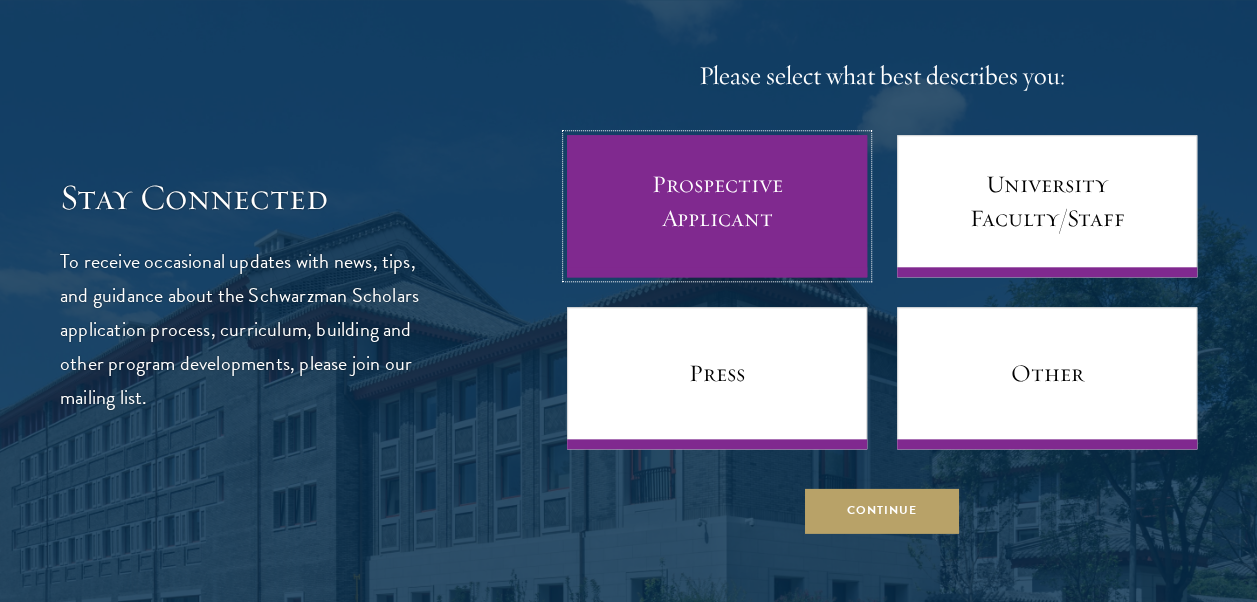 click on "Prospective Applicant" at bounding box center [717, 206] 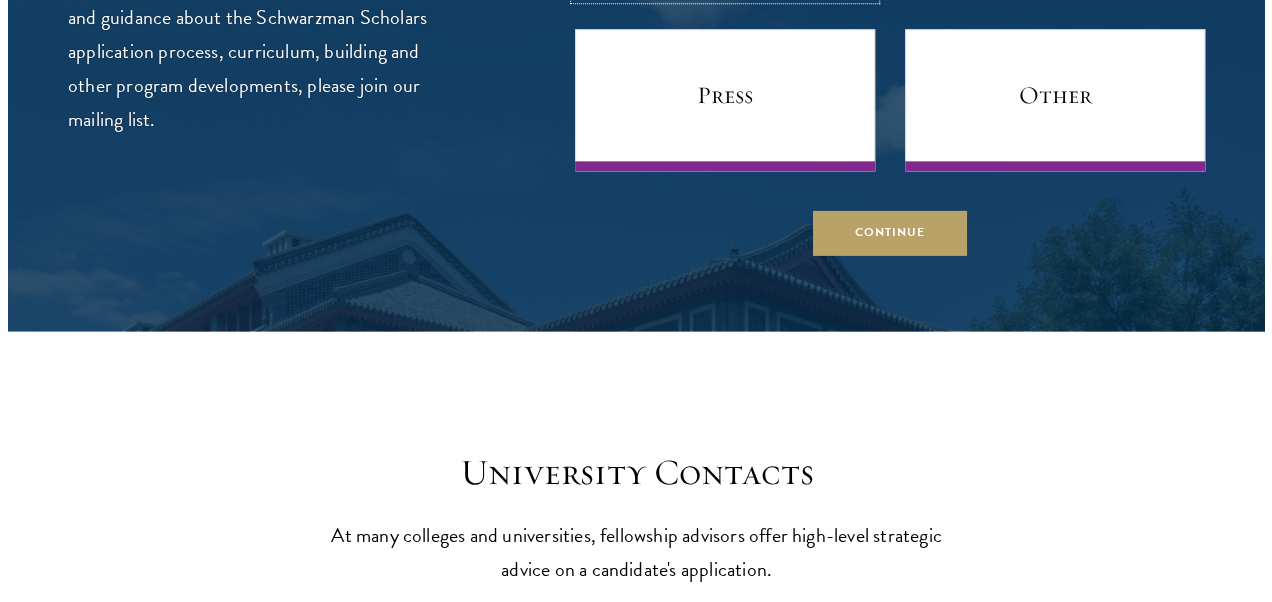 scroll, scrollTop: 8700, scrollLeft: 0, axis: vertical 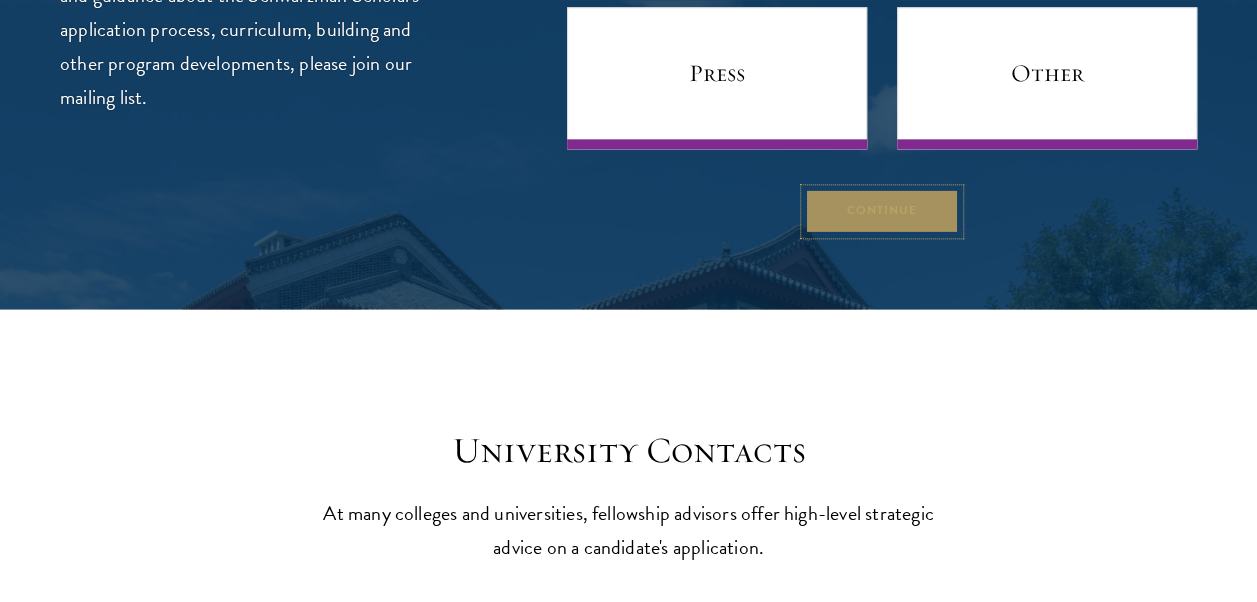 click on "Continue" at bounding box center (882, 211) 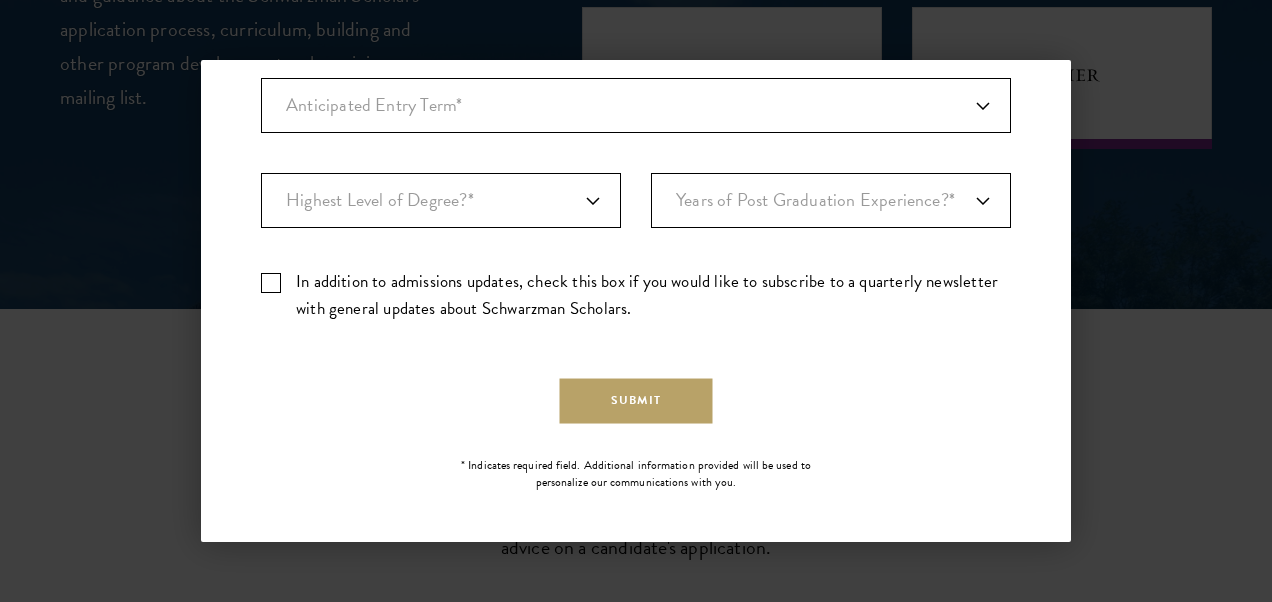 scroll, scrollTop: 696, scrollLeft: 0, axis: vertical 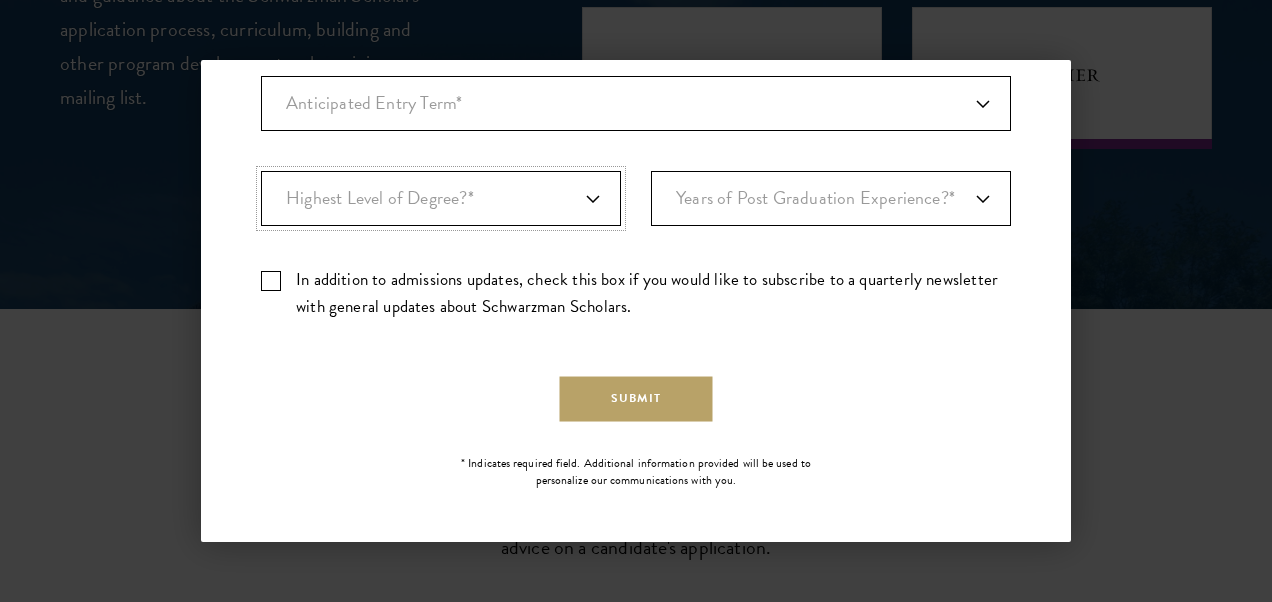 click on "Highest Level of Degree?* PHD Bachelor's Master's Current Undergraduate Student" at bounding box center [441, 198] 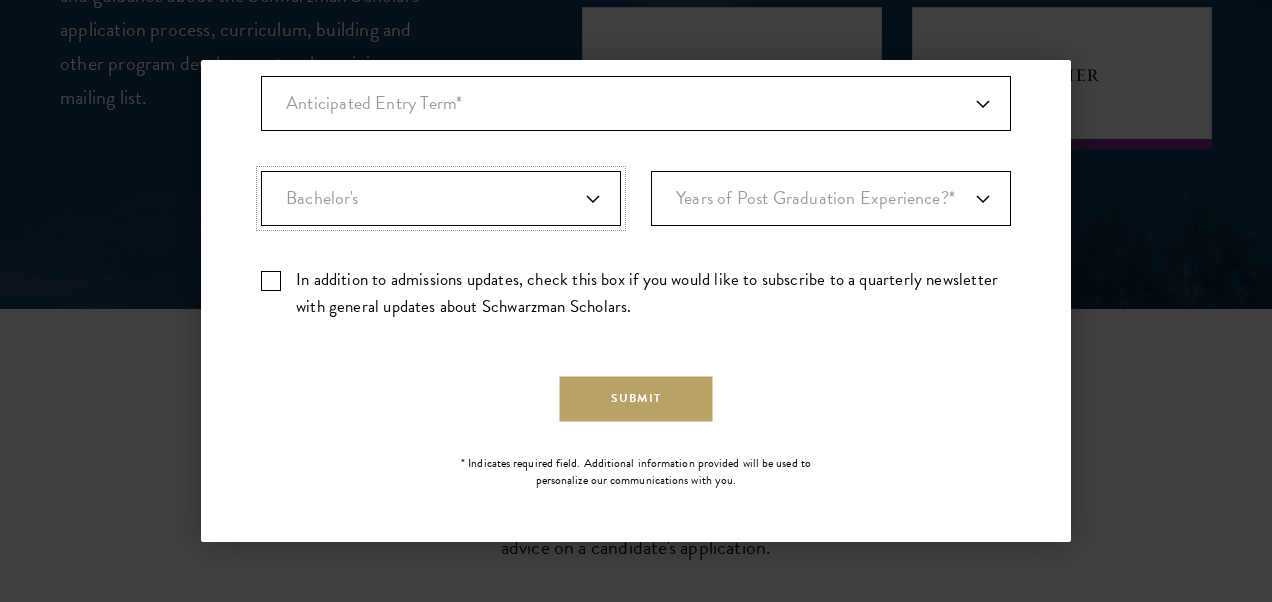click on "Highest Level of Degree?* PHD Bachelor's Master's Current Undergraduate Student" at bounding box center (441, 198) 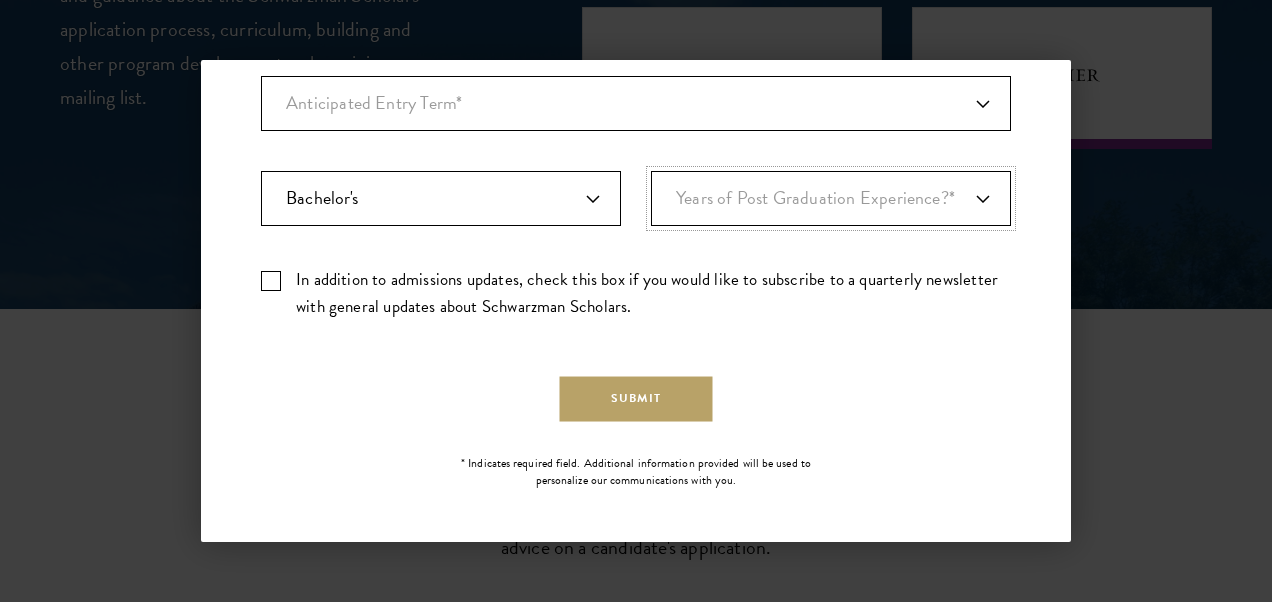 click on "Years of Post Graduation Experience?* 1 2 3 4 5 6 7 8 9 10" at bounding box center (831, 198) 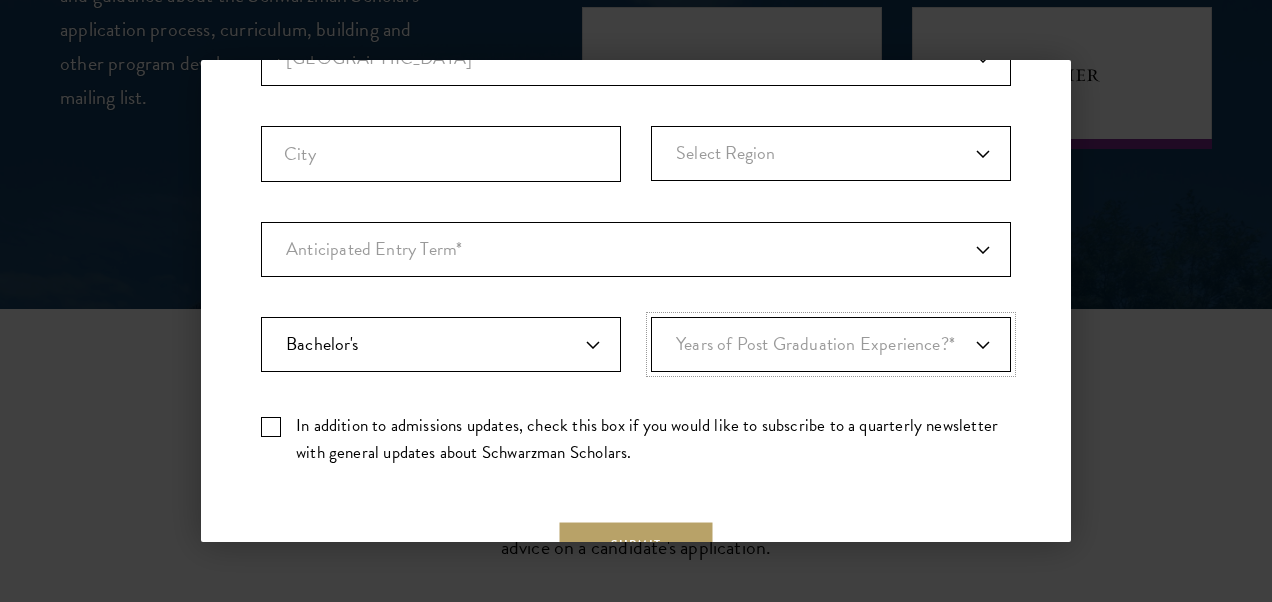 scroll, scrollTop: 596, scrollLeft: 0, axis: vertical 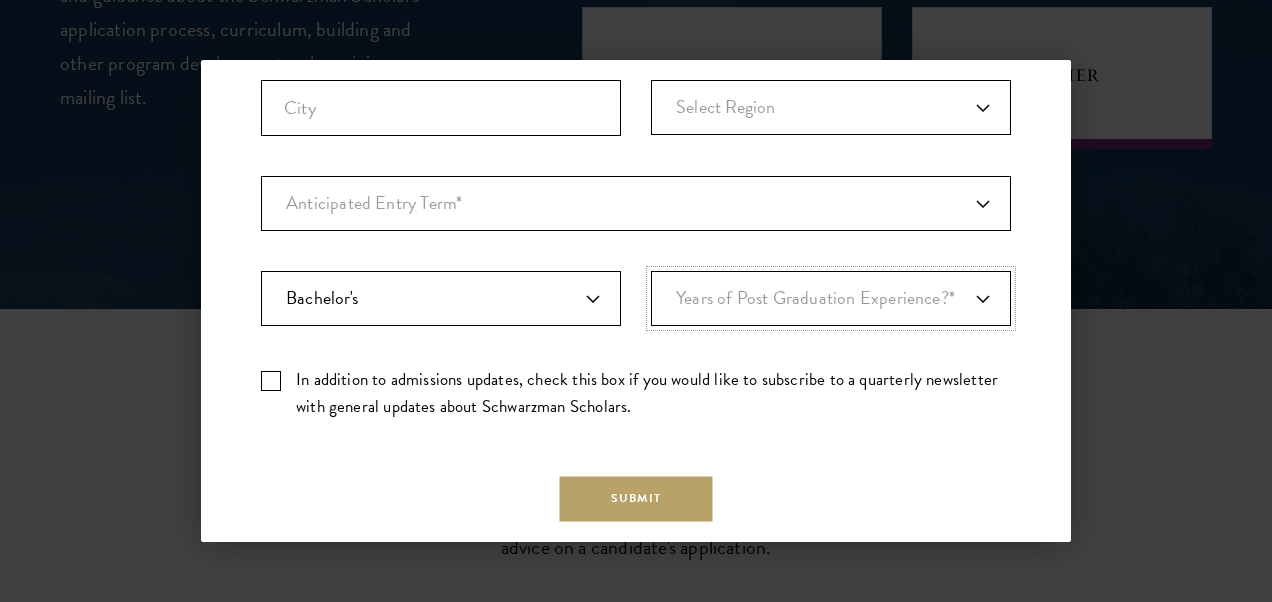 click on "Years of Post Graduation Experience?* 1 2 3 4 5 6 7 8 9 10" at bounding box center (831, 298) 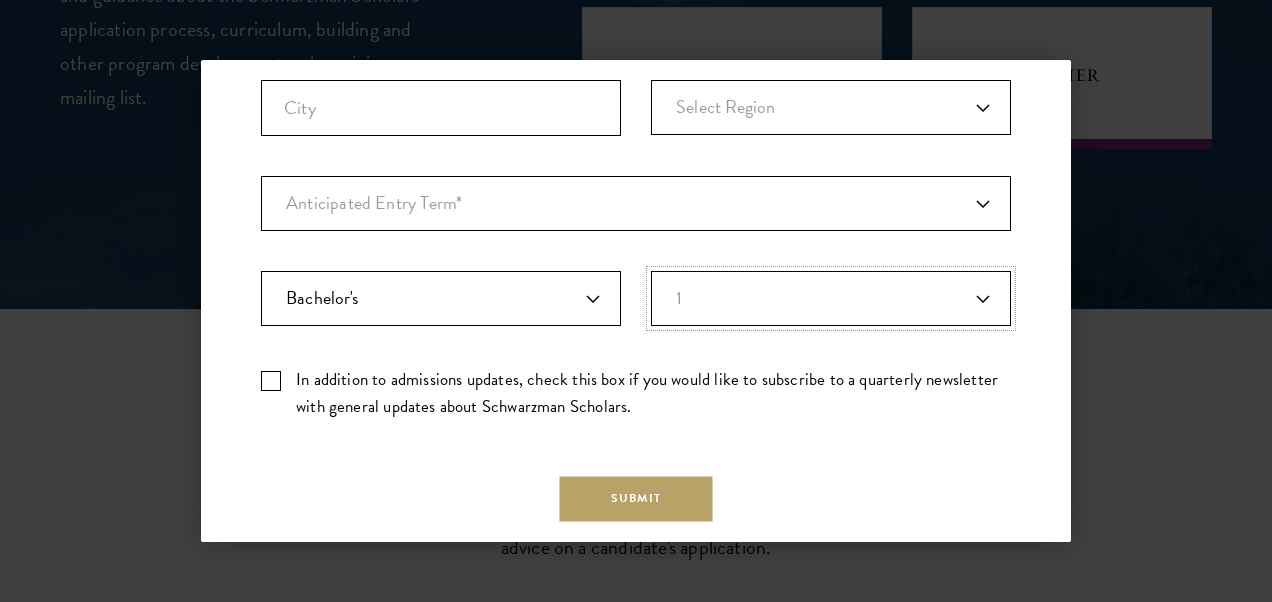 click on "Years of Post Graduation Experience?* 1 2 3 4 5 6 7 8 9 10" at bounding box center [831, 298] 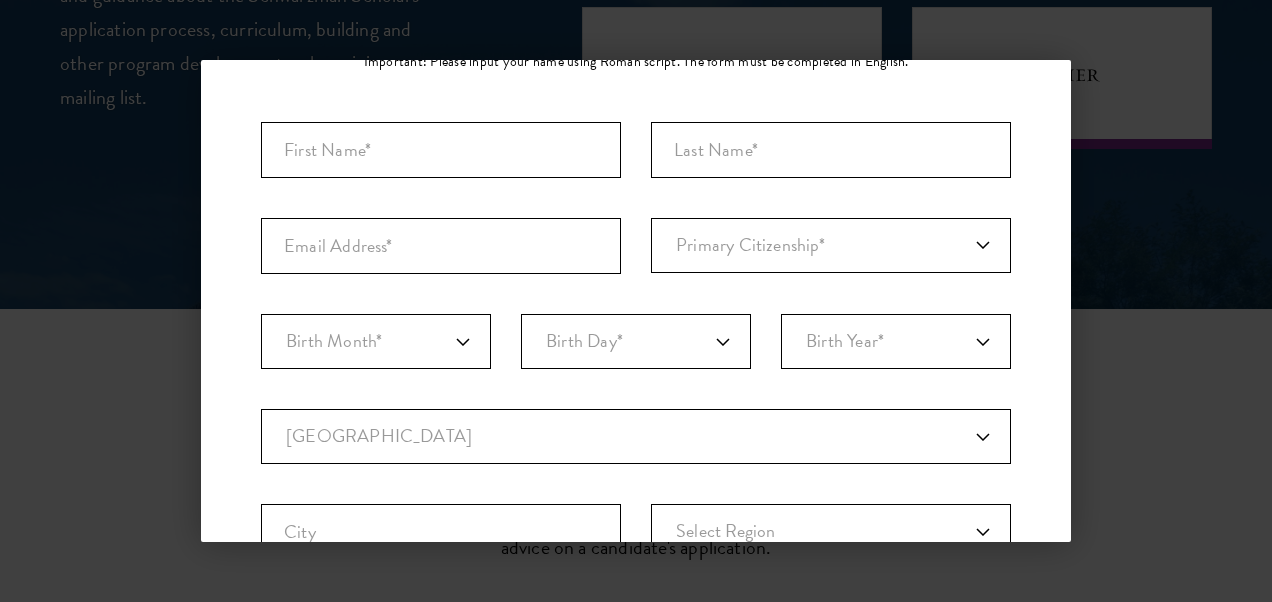 scroll, scrollTop: 200, scrollLeft: 0, axis: vertical 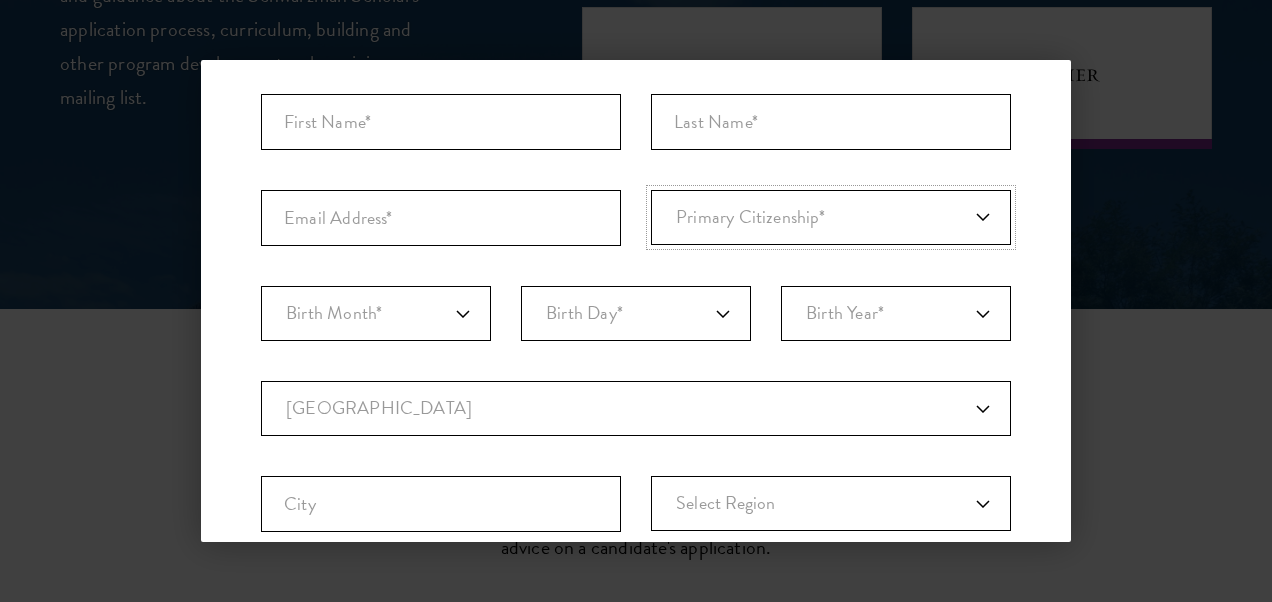 click on "Primary Citizenship* Afghanistan Aland Islands Albania Algeria Andorra Angola Anguilla Antigua and Barbuda Argentina Armenia Aruba Ashmore and Cartier Islands Australia Austria Azerbaijan Bahamas, The Bahrain Bangladesh Barbados Bassas Da India Belarus Belgium Belize Benin Bermuda Bhutan Bolivia Bonaire, Sint Eustatius, and Saba Bosnia and Herzegovina Botswana Bouvet Island Brazil British Indian Ocean Territory British Virgin Islands Brunei Bulgaria Burkina Faso Burundi Cambodia Cameroon Canada Cape Verde Cayman Islands Central African Republic Chad Chile Christmas Island Clipperton Island Cocos Islands (Keeling Islands) Colombia Comoros Congo (Brazzaville) Congo (Kinshasa) Cook Islands Coral Sea Islands Costa Rica Cote D'Ivoire Croatia Cuba Curacao Cyprus Czech Republic Denmark Djibouti Dominica Dominican Republic Ecuador Egypt El Salvador Equatorial Guinea Eritrea Estonia Ethiopia Europa Island Falkland Islands (Islas Malvinas) Faroe Islands Federated States of Micronesia Fiji Finland Foreign/Unknown France" at bounding box center [831, 217] 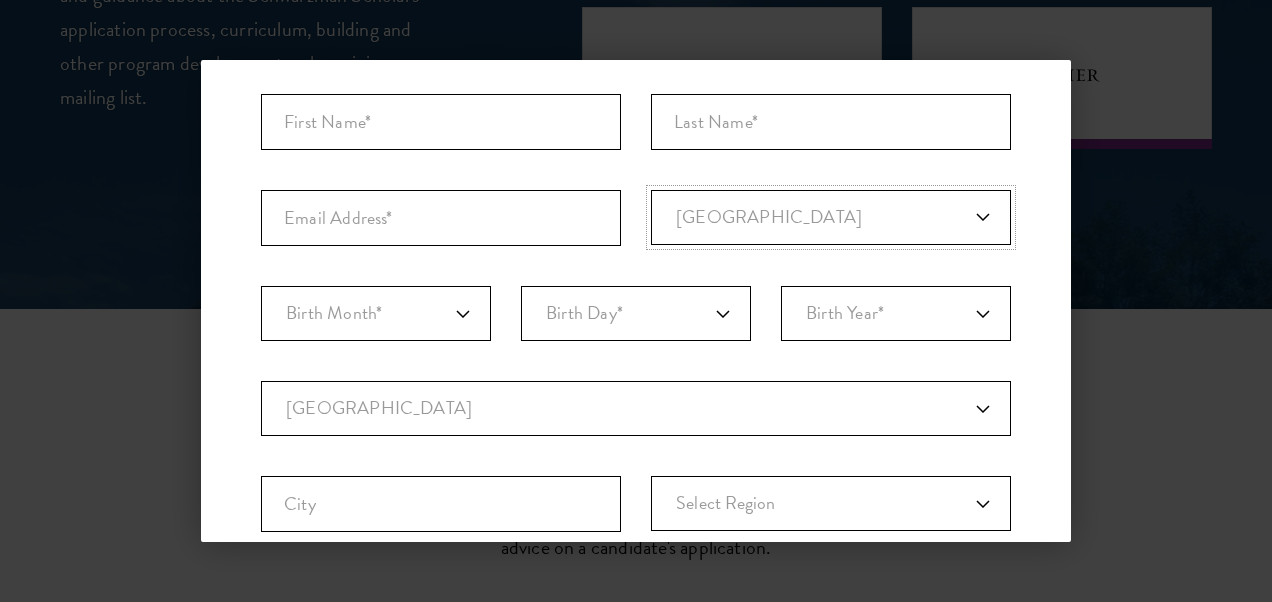click on "Primary Citizenship* Afghanistan Aland Islands Albania Algeria Andorra Angola Anguilla Antigua and Barbuda Argentina Armenia Aruba Ashmore and Cartier Islands Australia Austria Azerbaijan Bahamas, The Bahrain Bangladesh Barbados Bassas Da India Belarus Belgium Belize Benin Bermuda Bhutan Bolivia Bonaire, Sint Eustatius, and Saba Bosnia and Herzegovina Botswana Bouvet Island Brazil British Indian Ocean Territory British Virgin Islands Brunei Bulgaria Burkina Faso Burundi Cambodia Cameroon Canada Cape Verde Cayman Islands Central African Republic Chad Chile Christmas Island Clipperton Island Cocos Islands (Keeling Islands) Colombia Comoros Congo (Brazzaville) Congo (Kinshasa) Cook Islands Coral Sea Islands Costa Rica Cote D'Ivoire Croatia Cuba Curacao Cyprus Czech Republic Denmark Djibouti Dominica Dominican Republic Ecuador Egypt El Salvador Equatorial Guinea Eritrea Estonia Ethiopia Europa Island Falkland Islands (Islas Malvinas) Faroe Islands Federated States of Micronesia Fiji Finland Foreign/Unknown France" at bounding box center (831, 217) 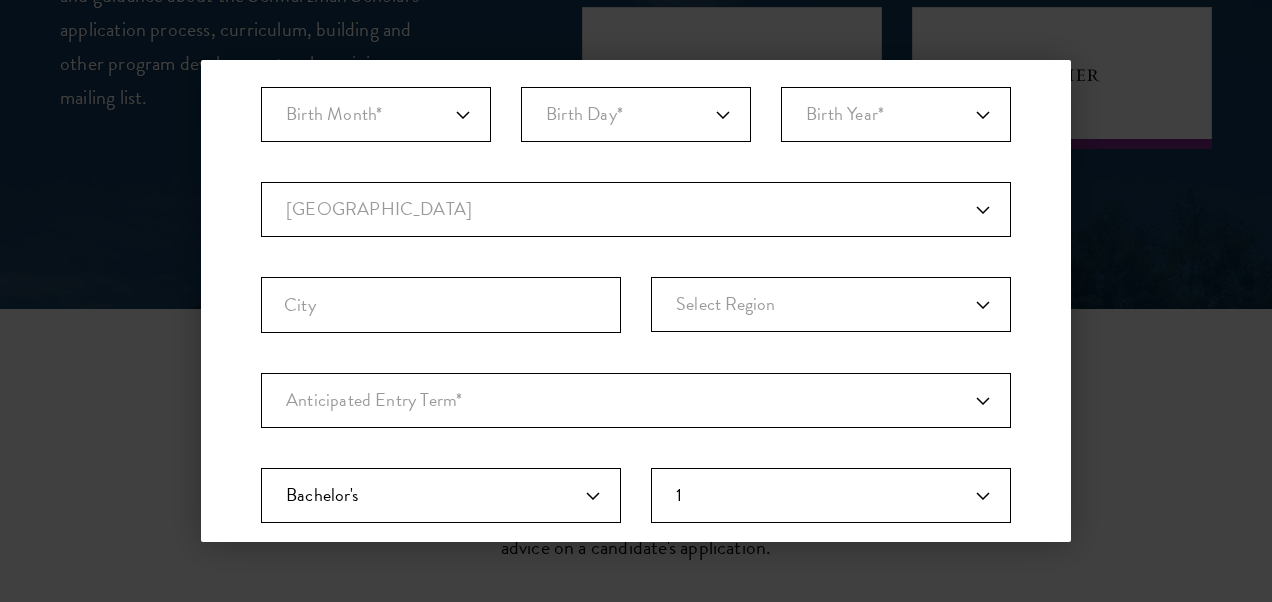 scroll, scrollTop: 400, scrollLeft: 0, axis: vertical 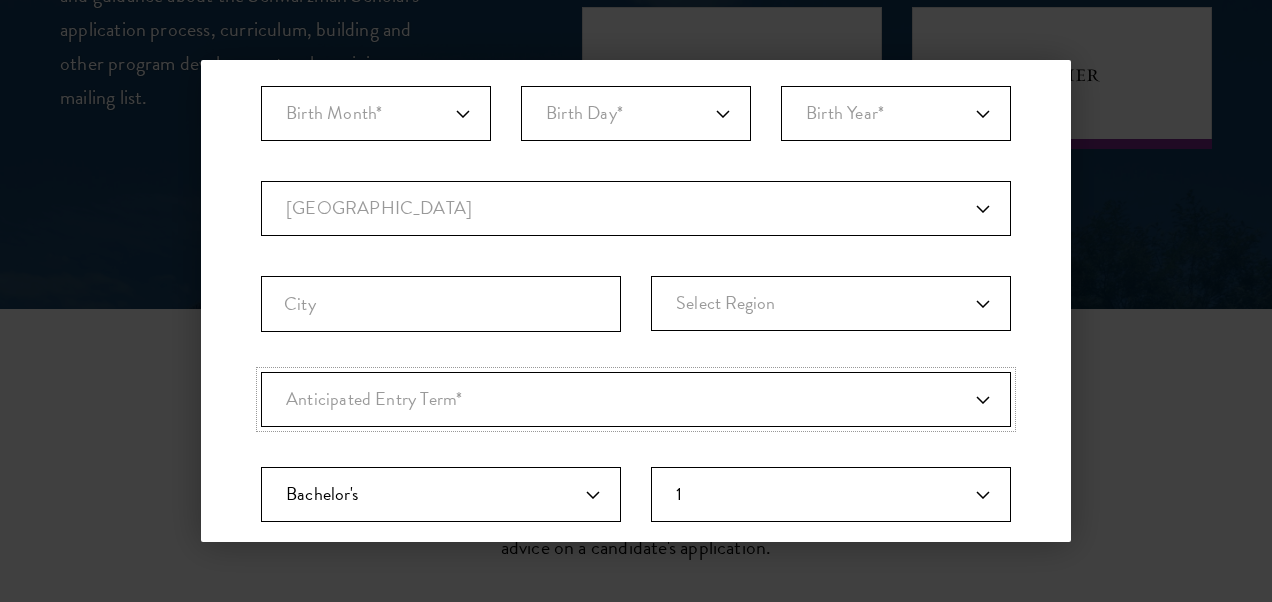 click on "Anticipated Entry Term* August 2026 (Application opens April 2025) Just Exploring" at bounding box center [636, 399] 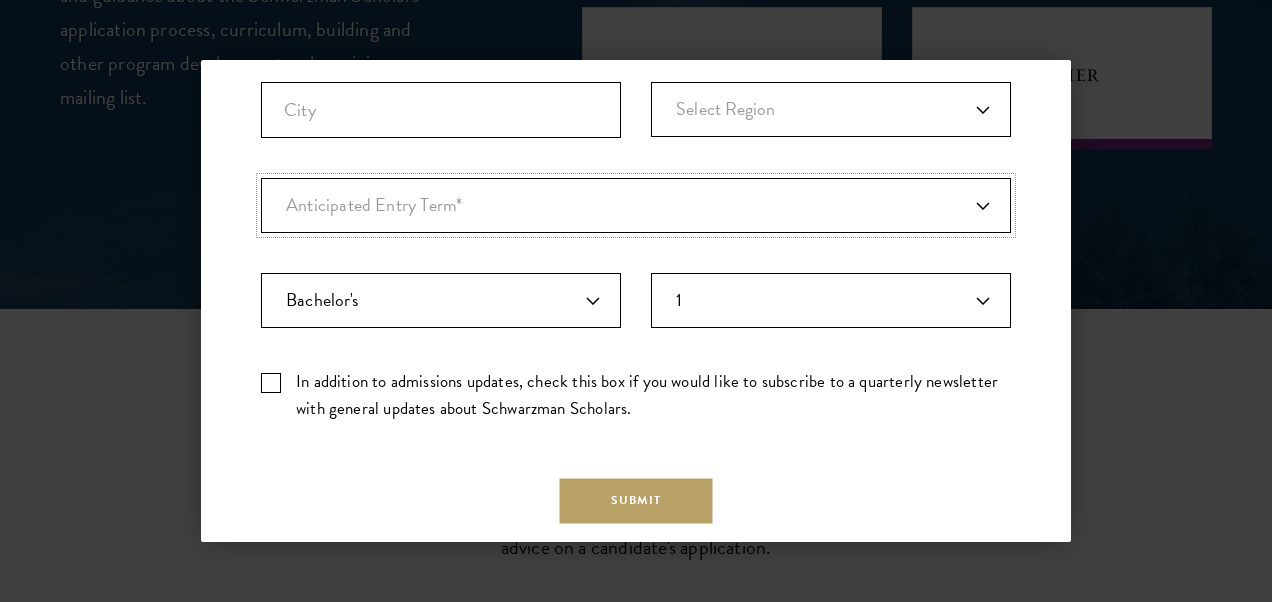 scroll, scrollTop: 600, scrollLeft: 0, axis: vertical 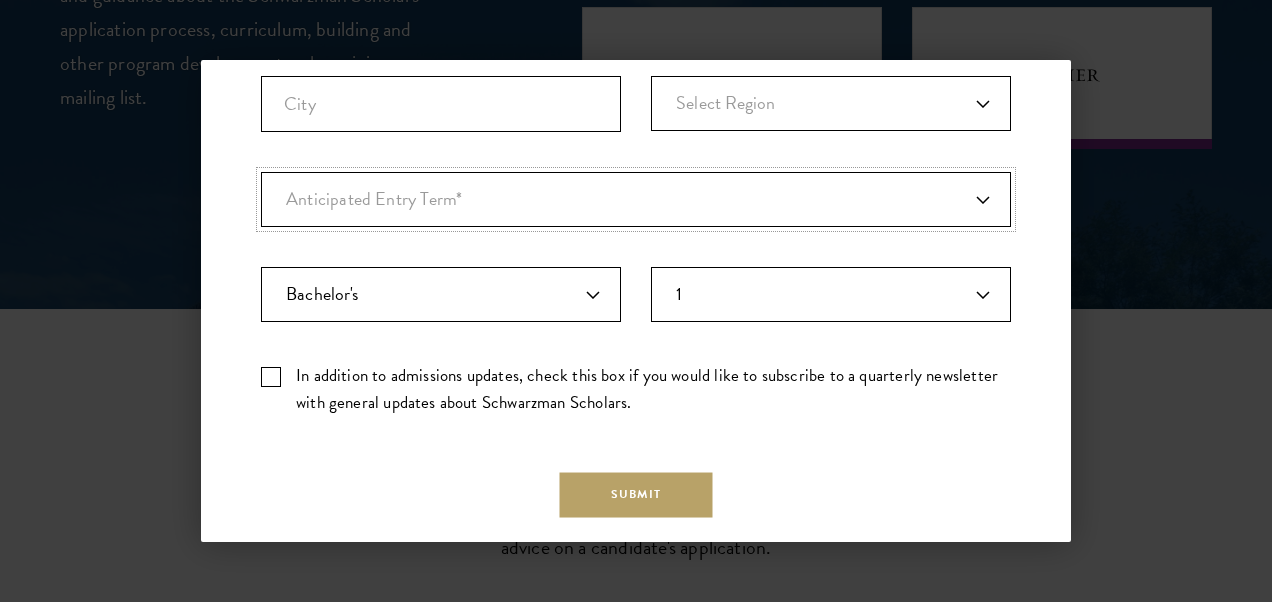 click on "Anticipated Entry Term* August 2026 (Application opens April 2025) Just Exploring" at bounding box center [636, 199] 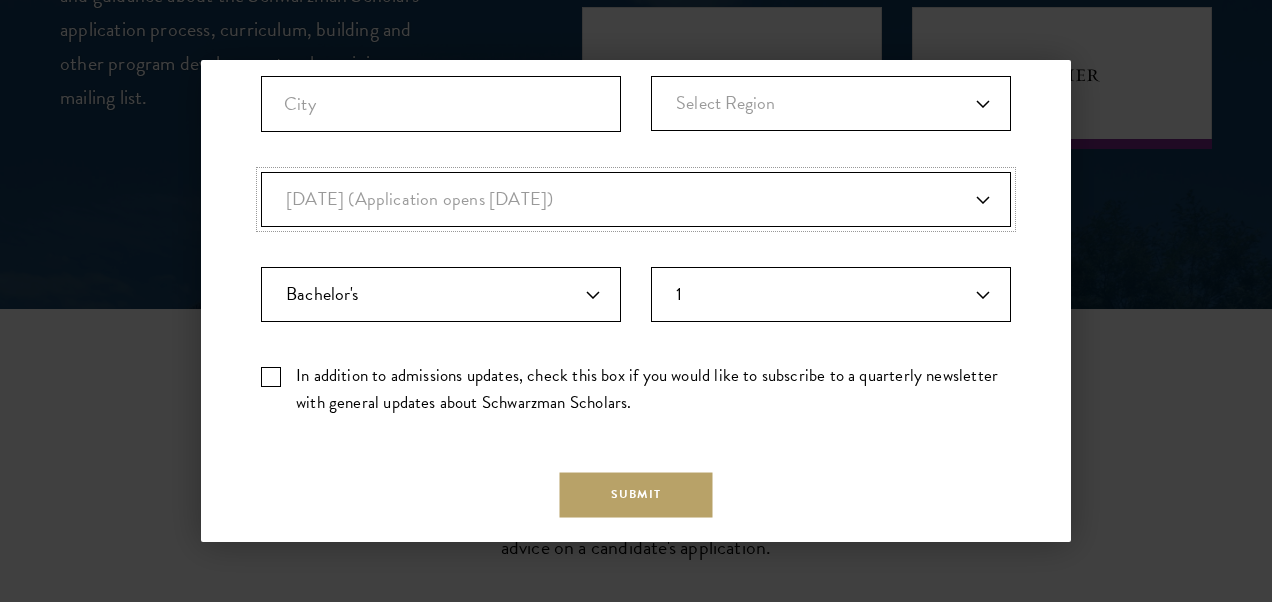 click on "Anticipated Entry Term* August 2026 (Application opens April 2025) Just Exploring" at bounding box center [636, 199] 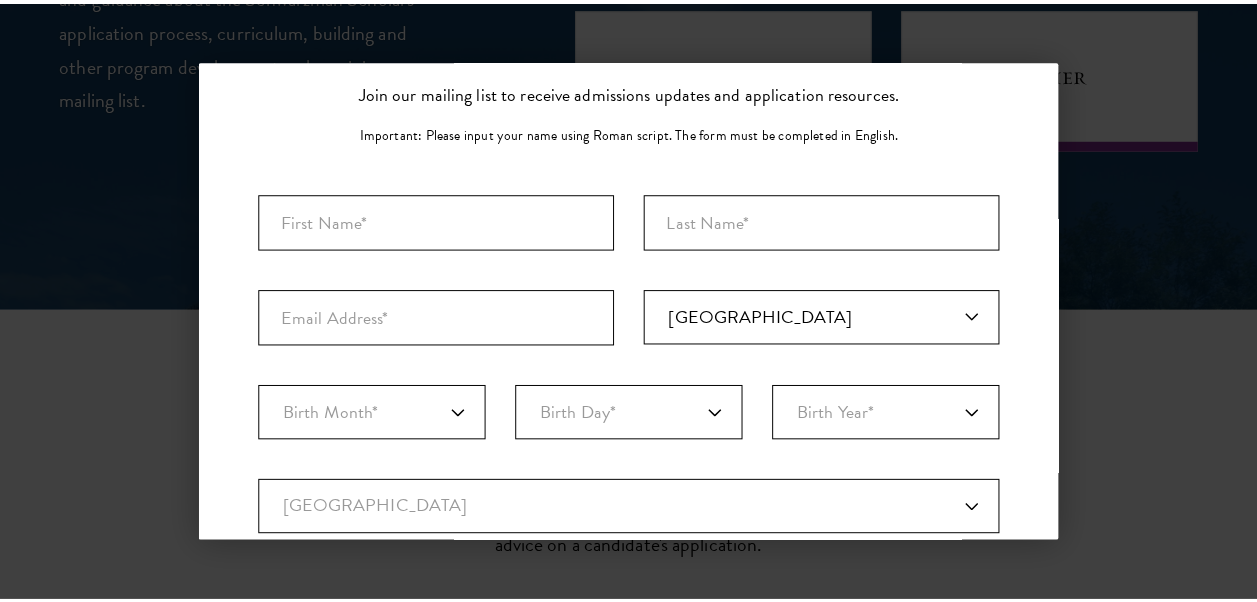 scroll, scrollTop: 0, scrollLeft: 0, axis: both 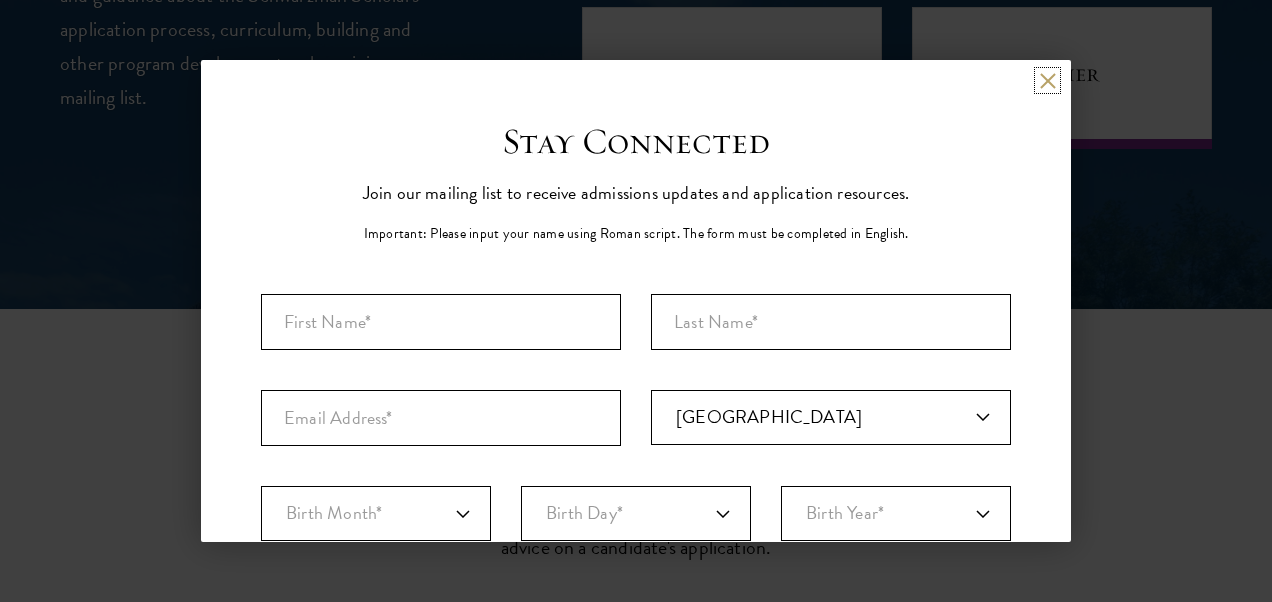 click at bounding box center (1047, 80) 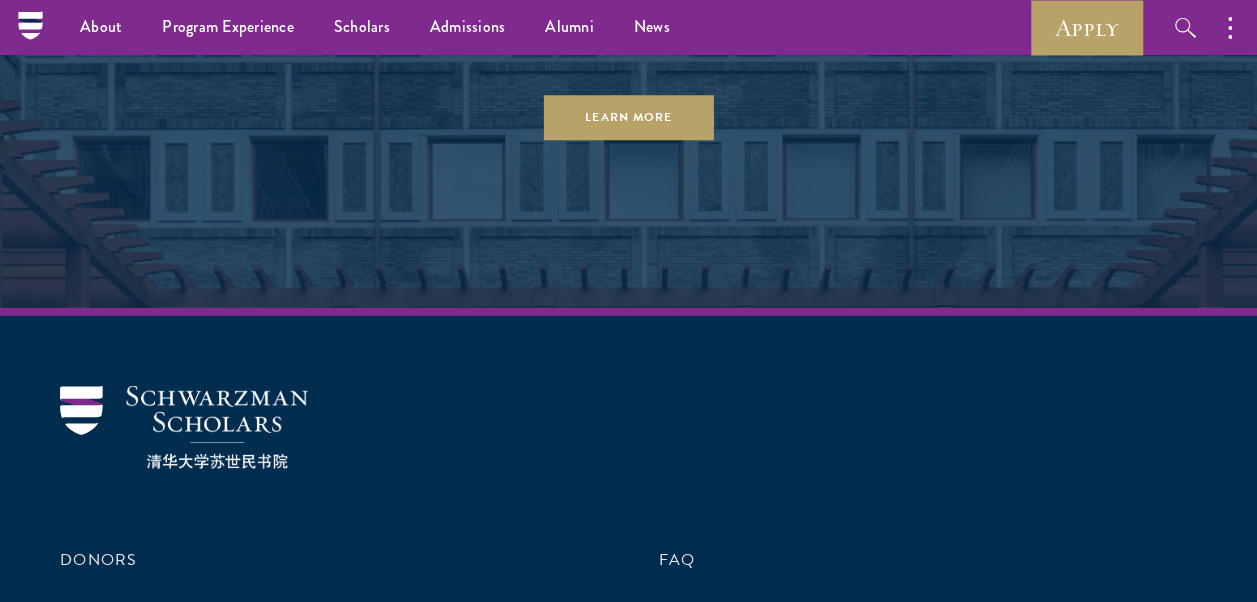 scroll, scrollTop: 10207, scrollLeft: 0, axis: vertical 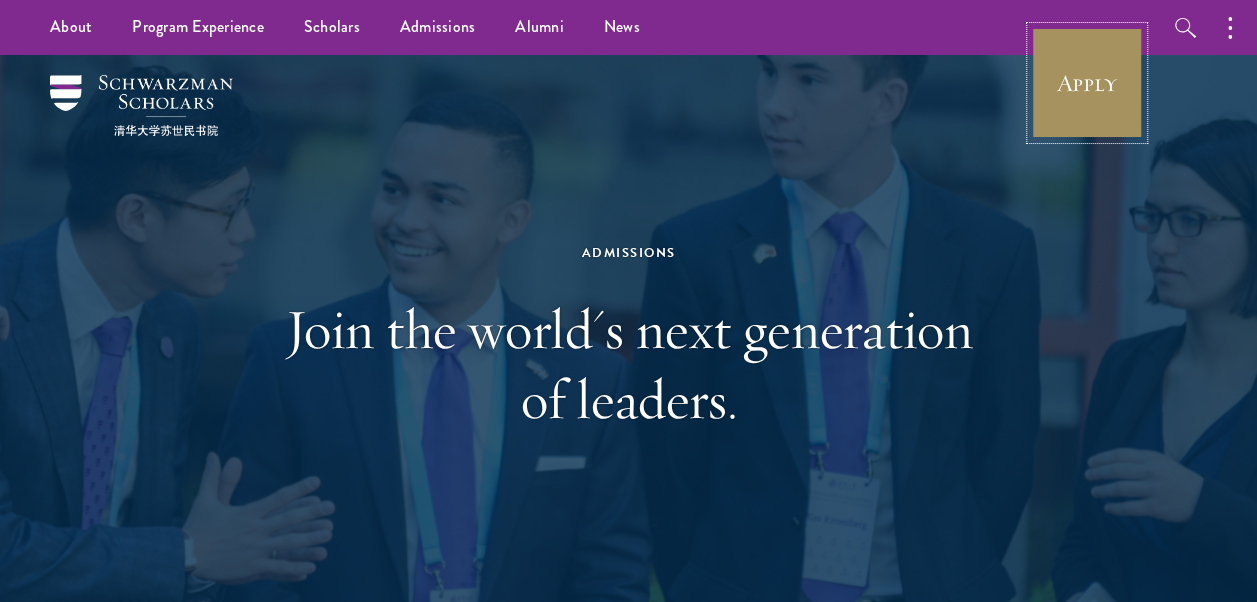 click on "Apply" at bounding box center (1087, 83) 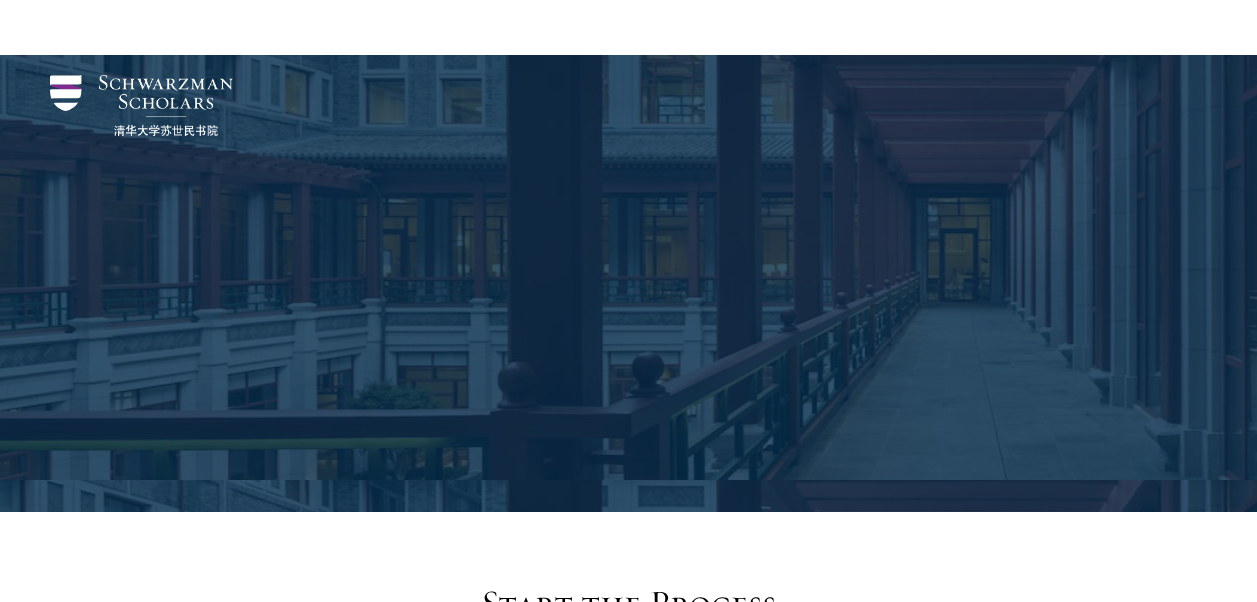scroll, scrollTop: 3168, scrollLeft: 0, axis: vertical 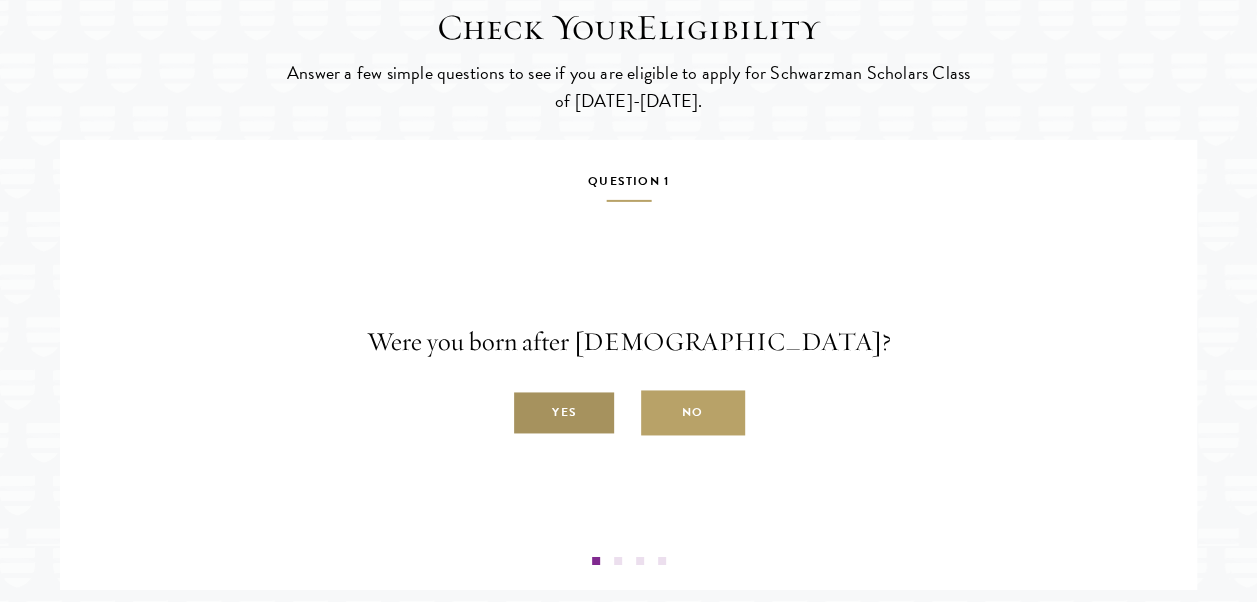 click on "Yes" at bounding box center [564, 413] 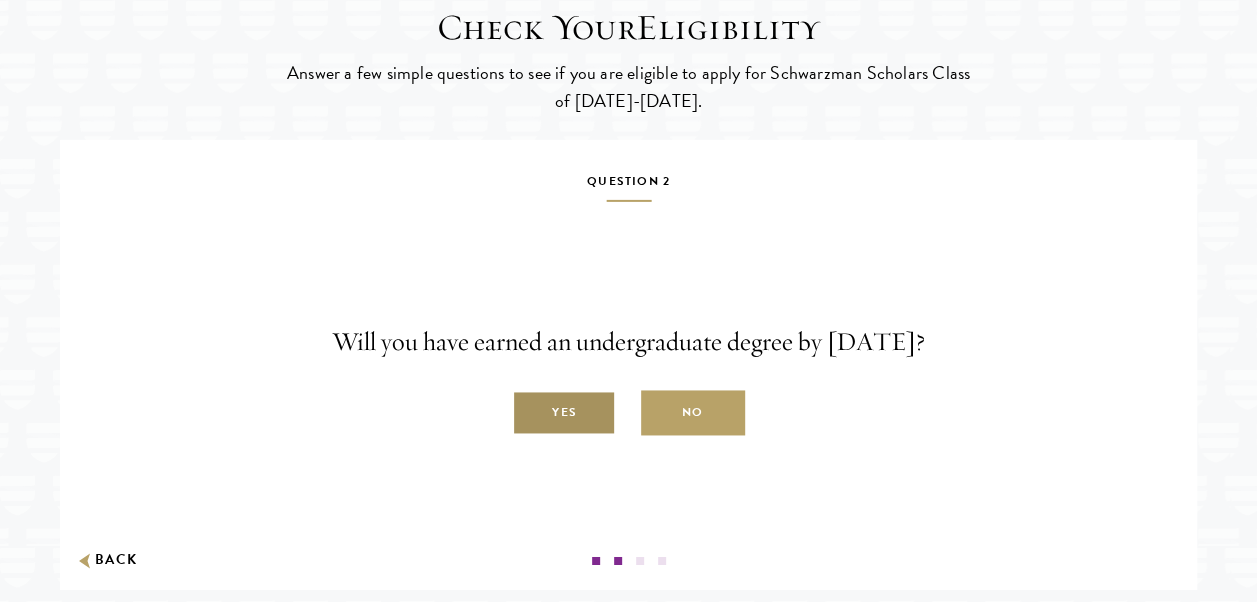 click on "Yes" at bounding box center [564, 413] 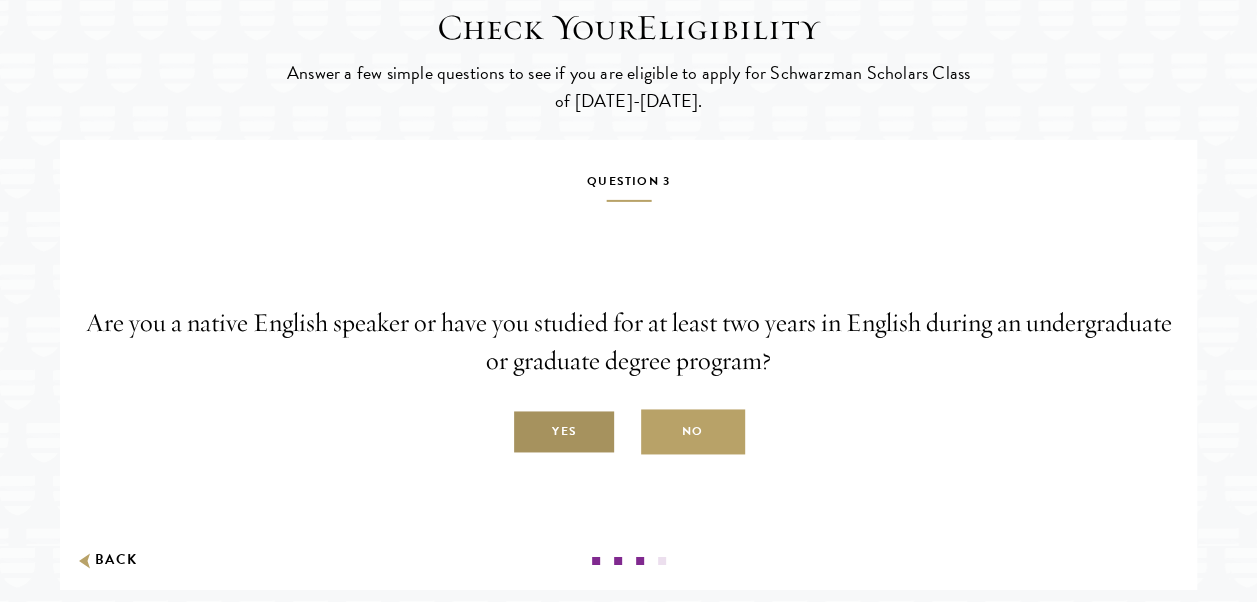 click on "Yes" at bounding box center [564, 432] 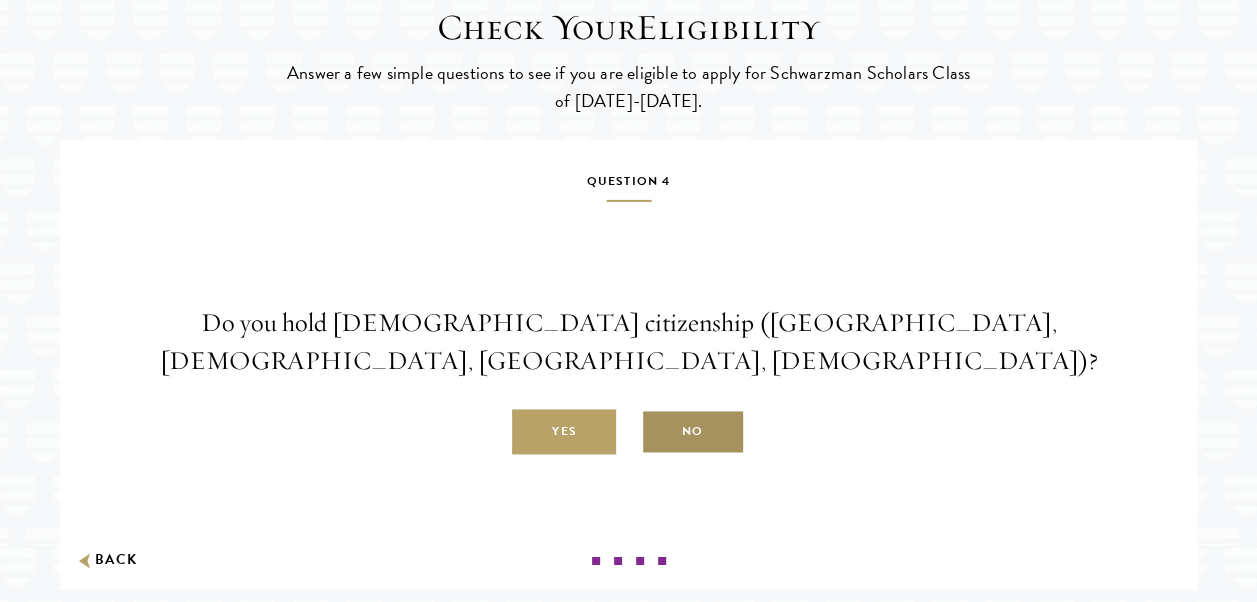 click on "No" at bounding box center (693, 432) 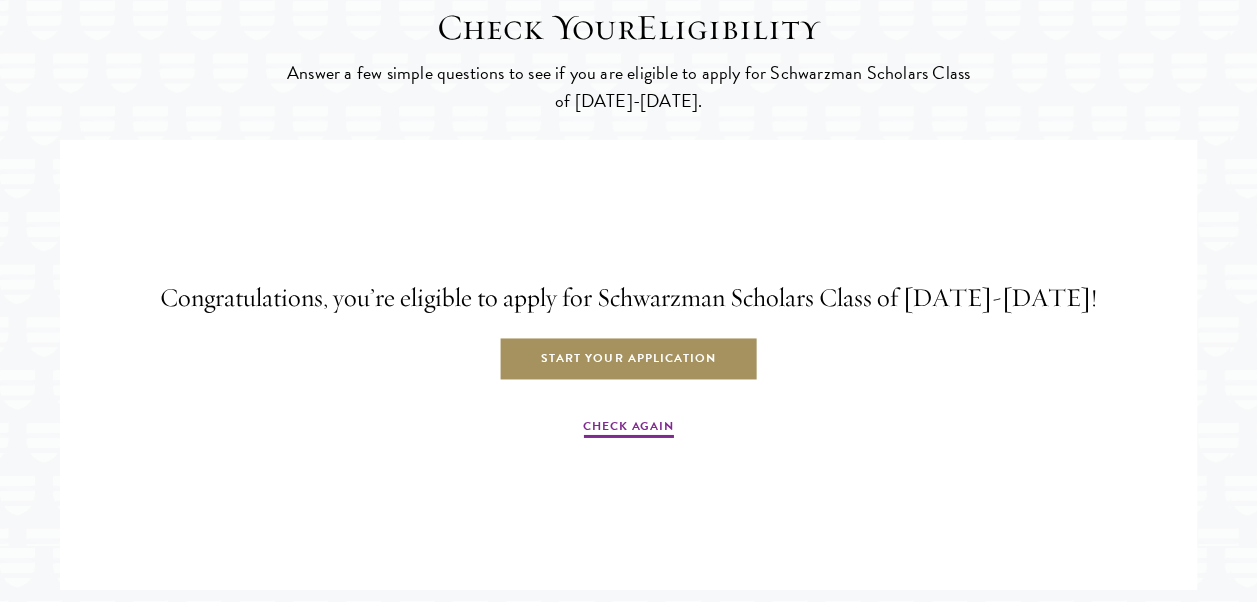 click on "Start Your Application" at bounding box center [628, 359] 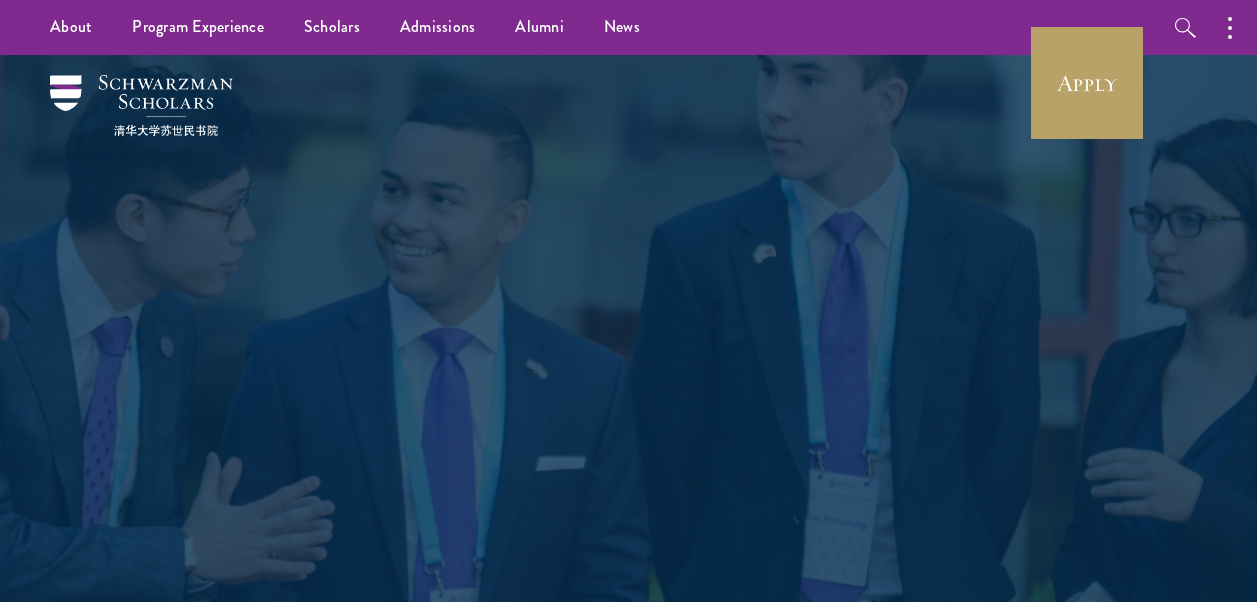 scroll, scrollTop: 0, scrollLeft: 0, axis: both 